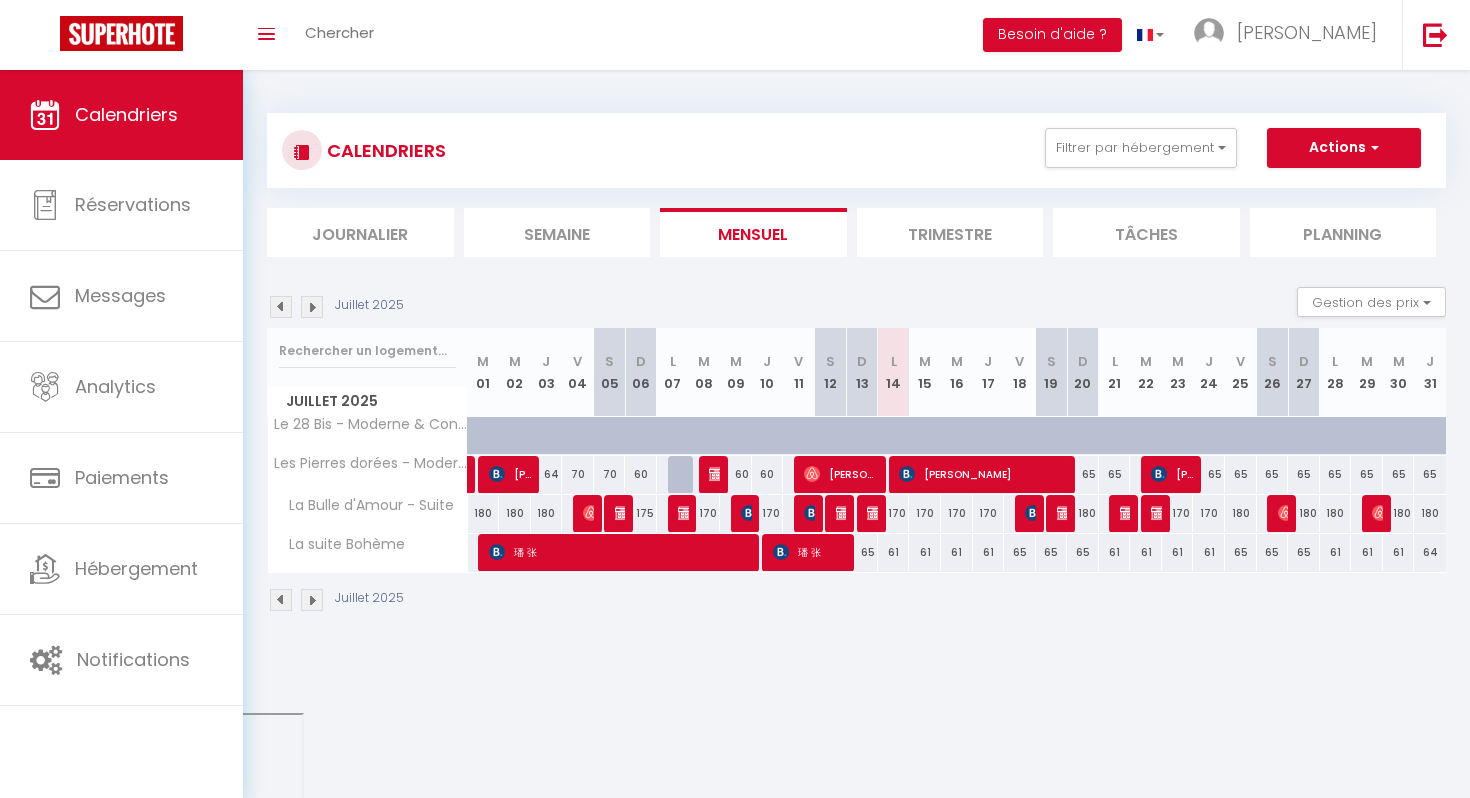 scroll, scrollTop: 0, scrollLeft: 0, axis: both 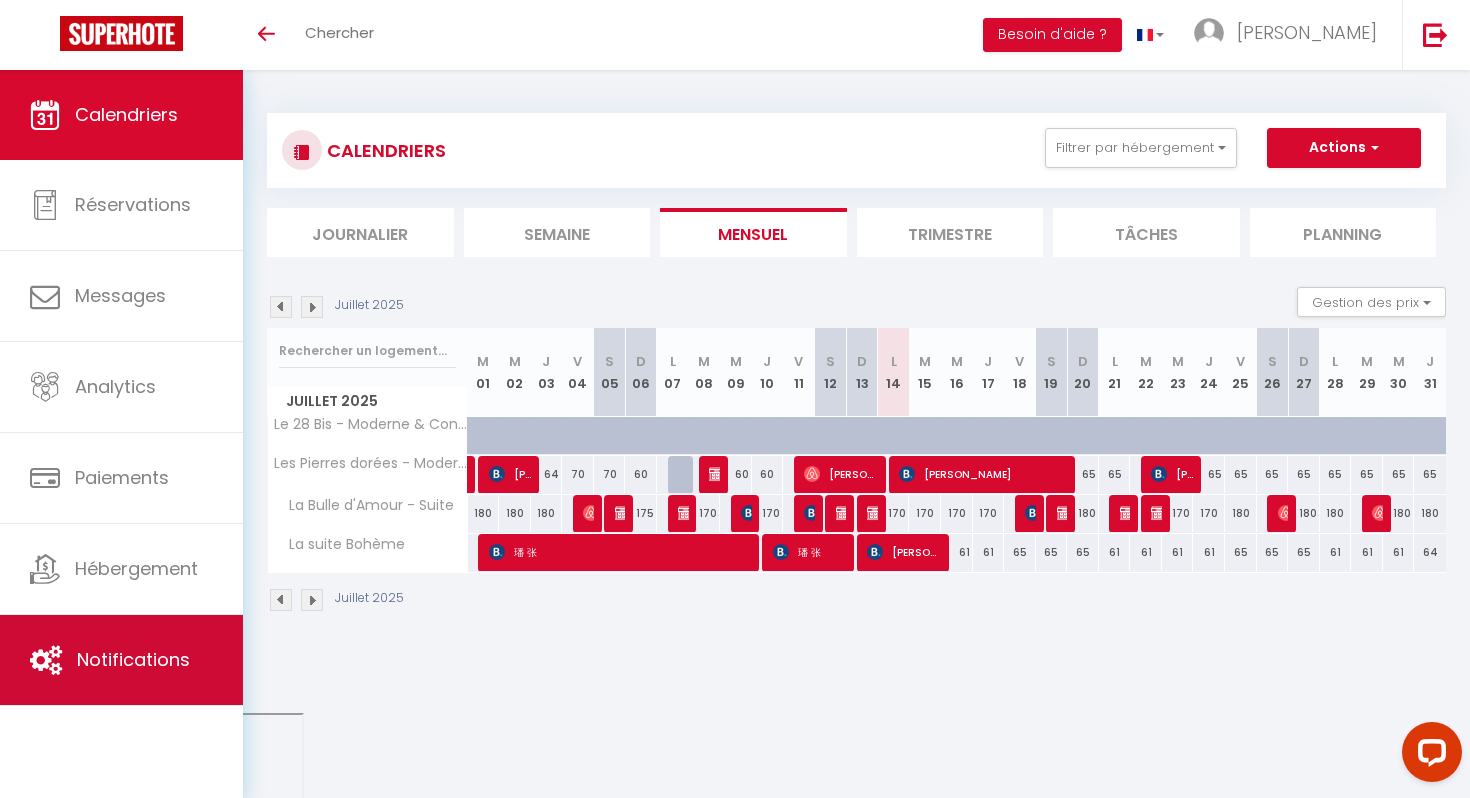 click on "Notifications" at bounding box center [121, 660] 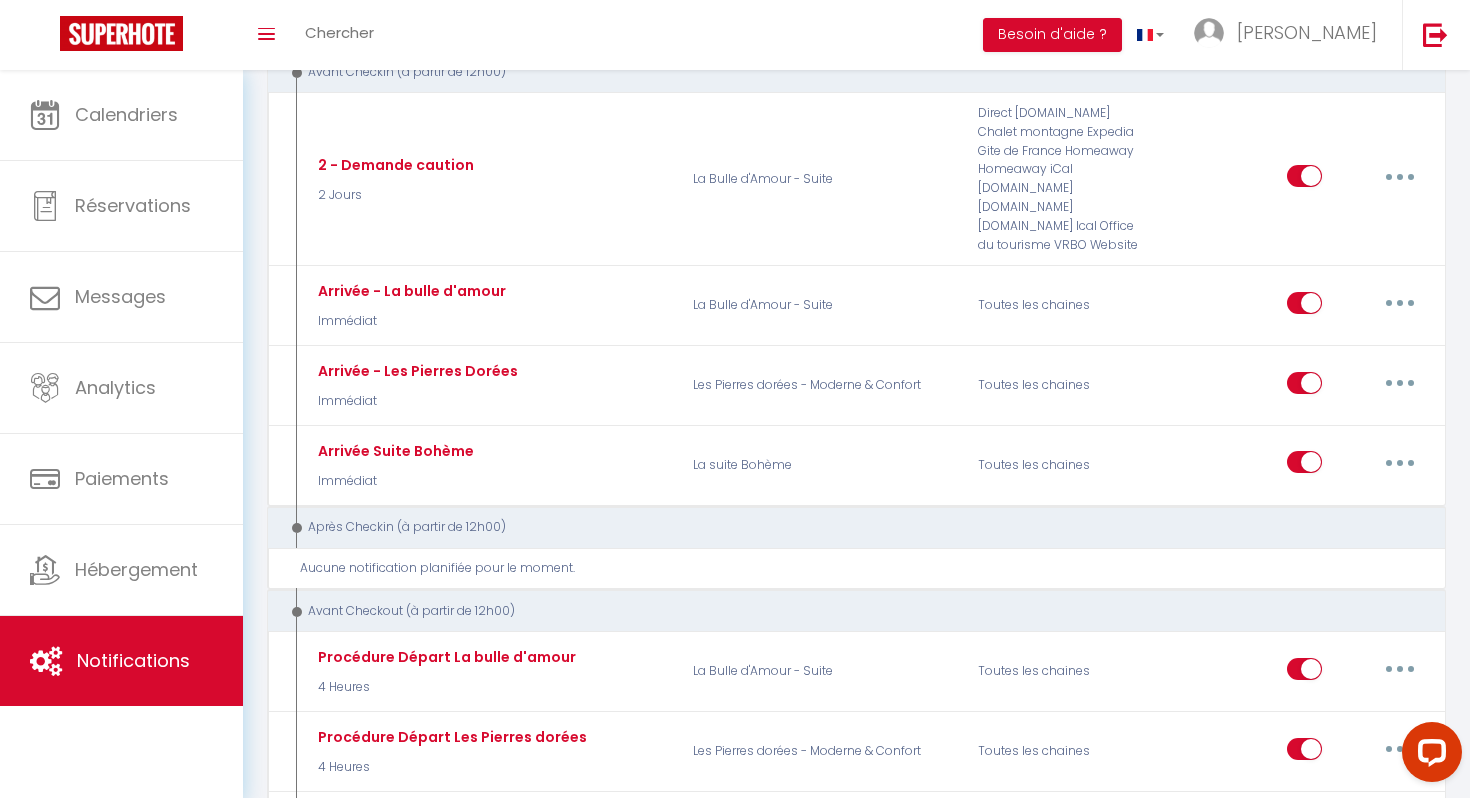 scroll, scrollTop: 907, scrollLeft: 0, axis: vertical 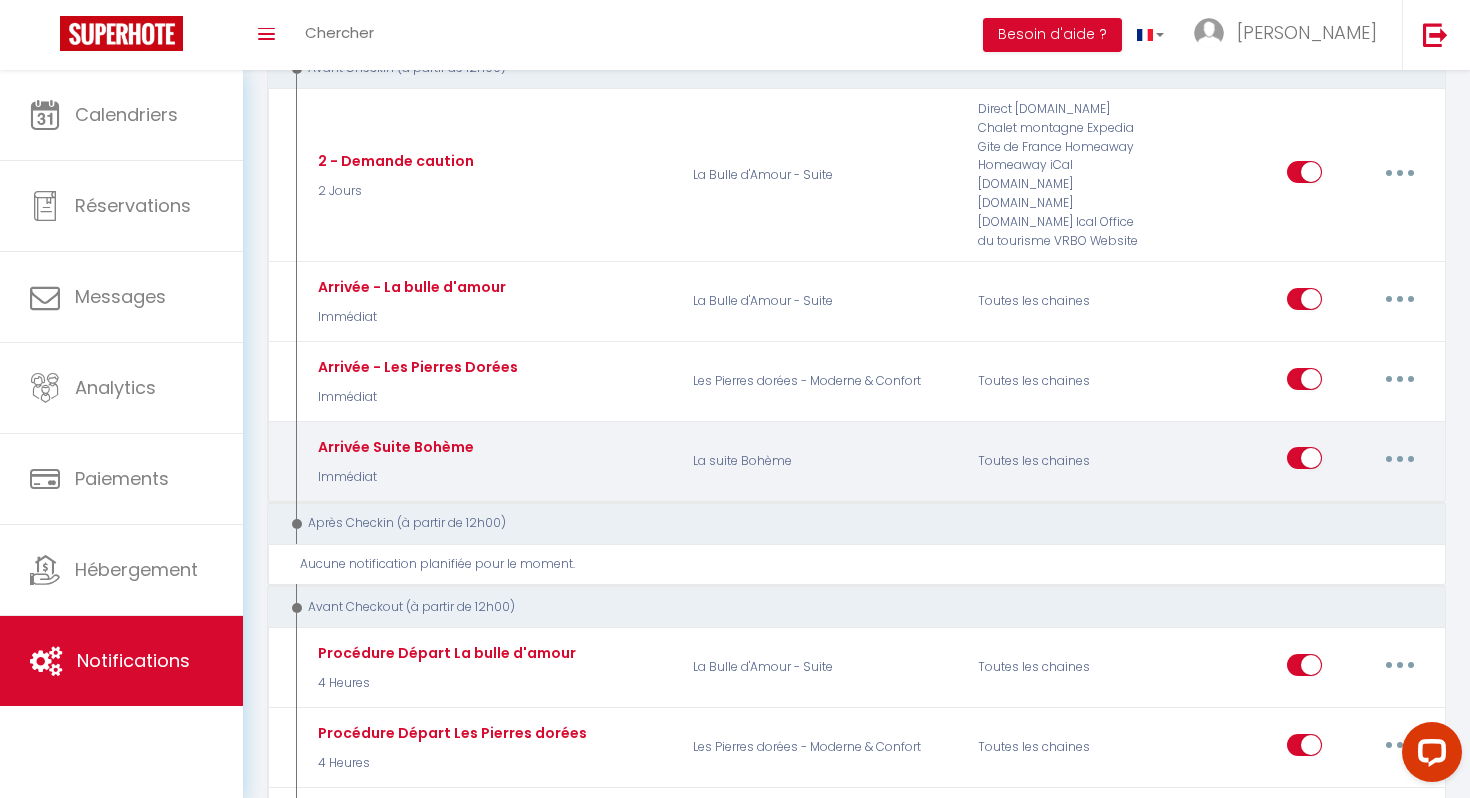 click at bounding box center (1400, 458) 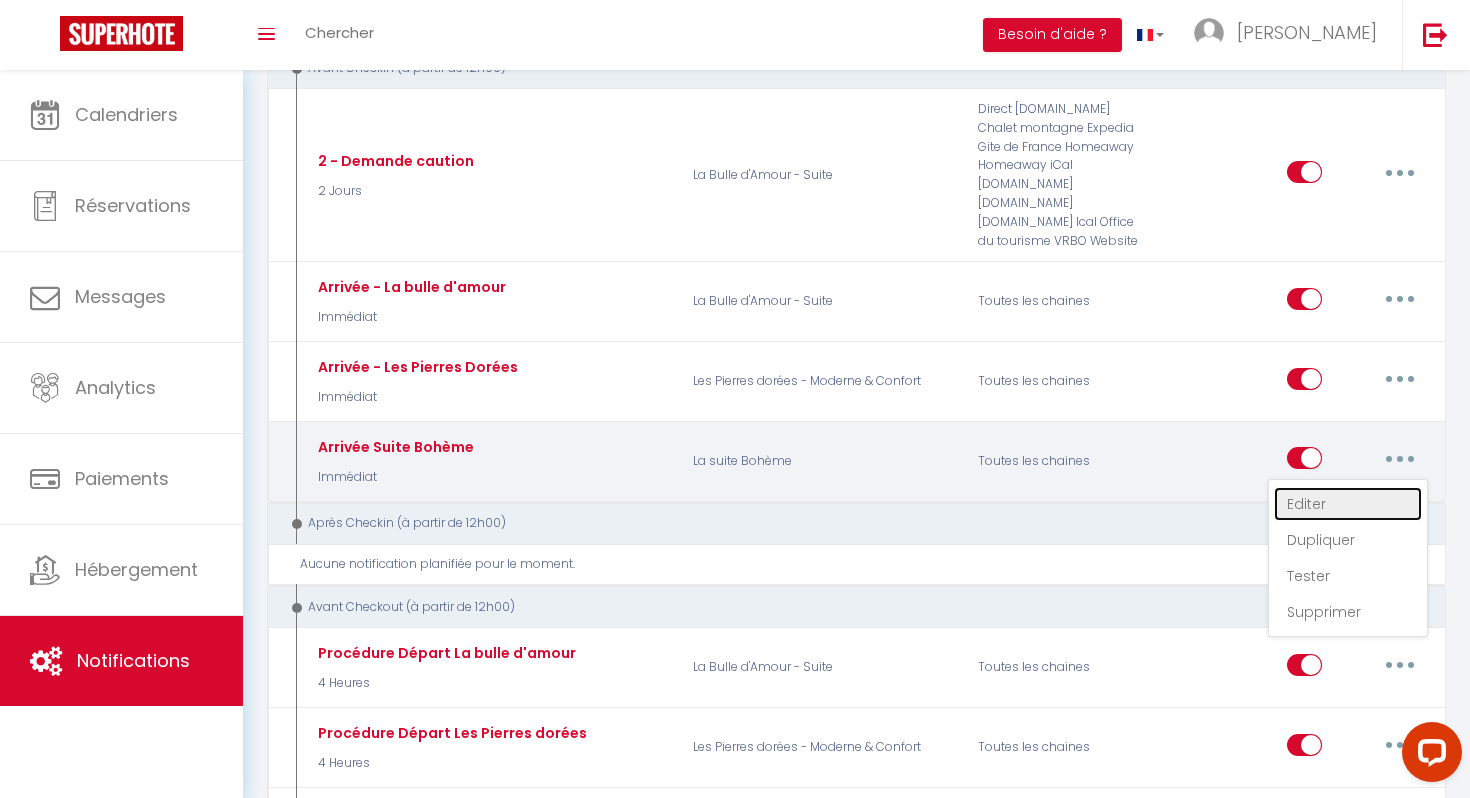 click on "Editer" at bounding box center [1348, 504] 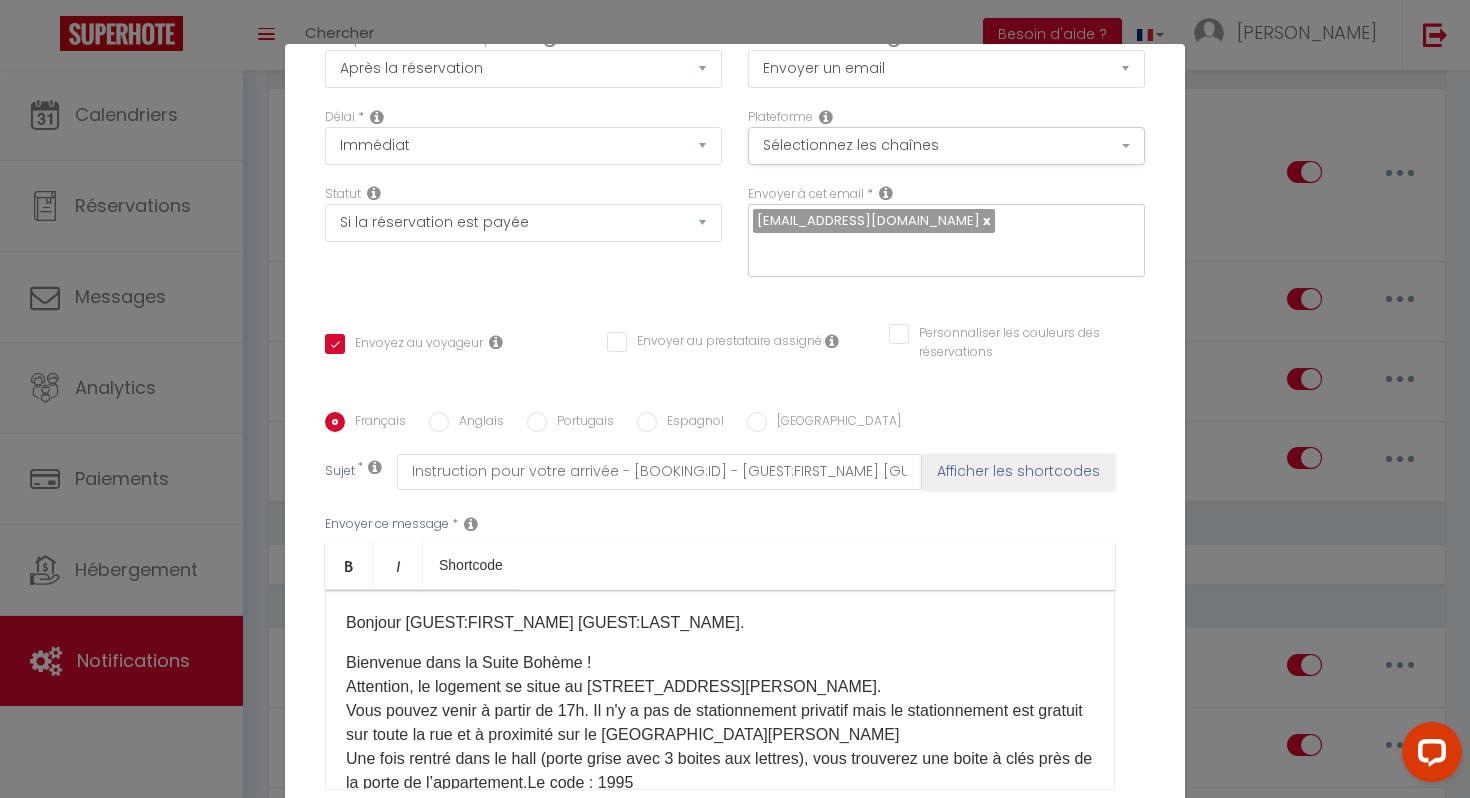 scroll, scrollTop: 264, scrollLeft: 0, axis: vertical 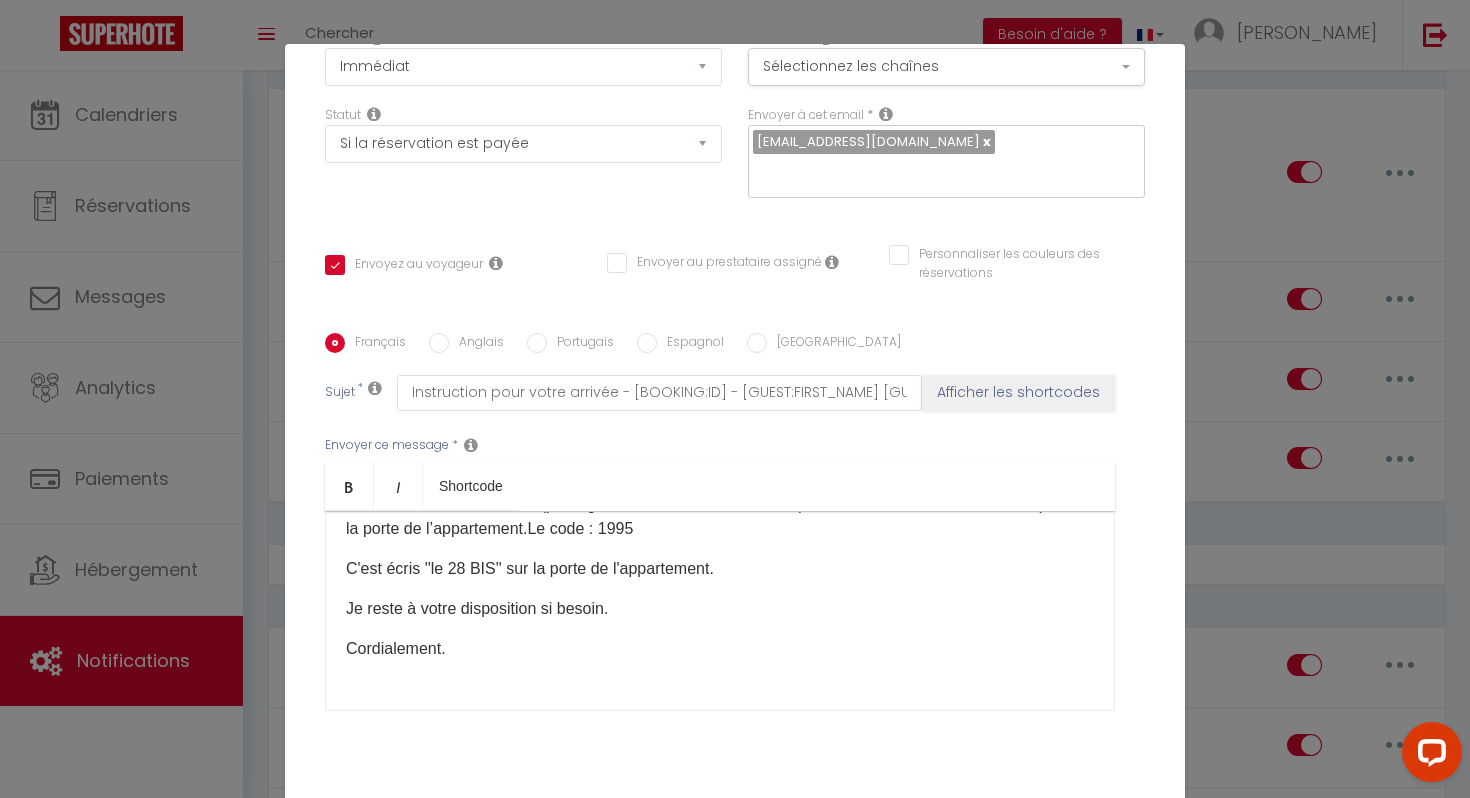 click on "​C'est écris ''le 28 BIS'' sur la porte de l'appartement." at bounding box center [720, 569] 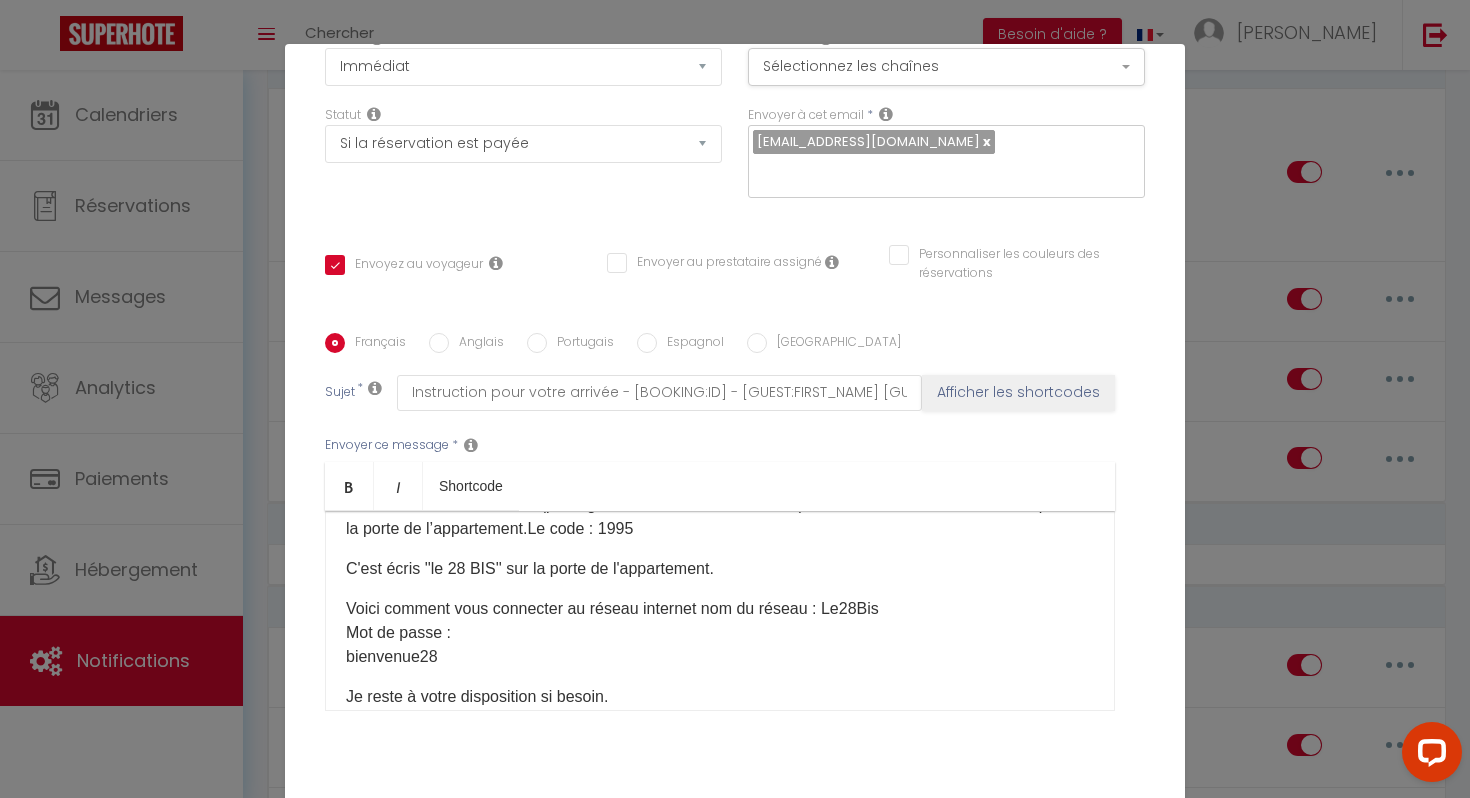 click on "Voici comment vous connecter au réseau internet nom du réseau : Le28Bis Mot de passe : bienvenue28 ​" at bounding box center [720, 633] 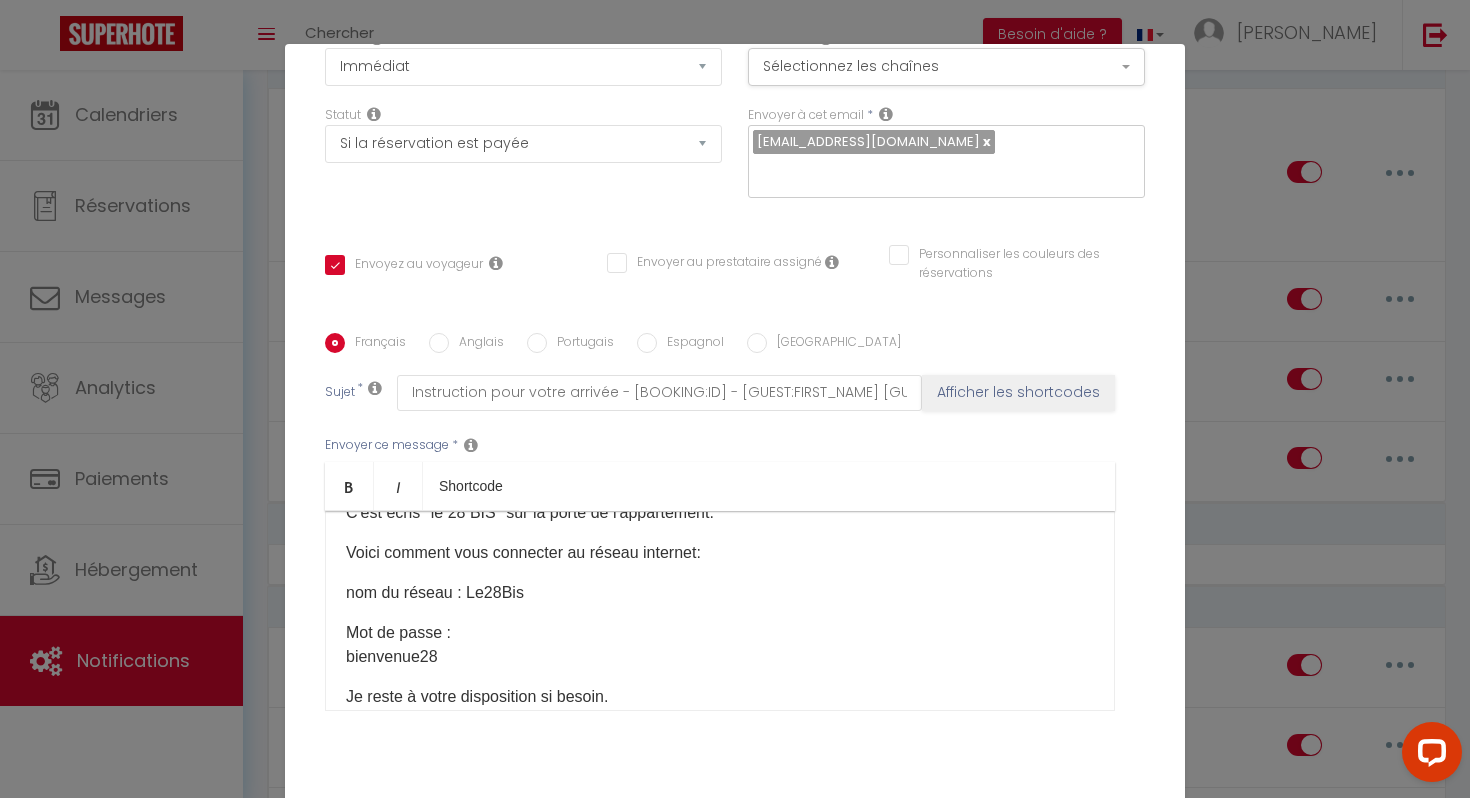 scroll, scrollTop: 225, scrollLeft: 0, axis: vertical 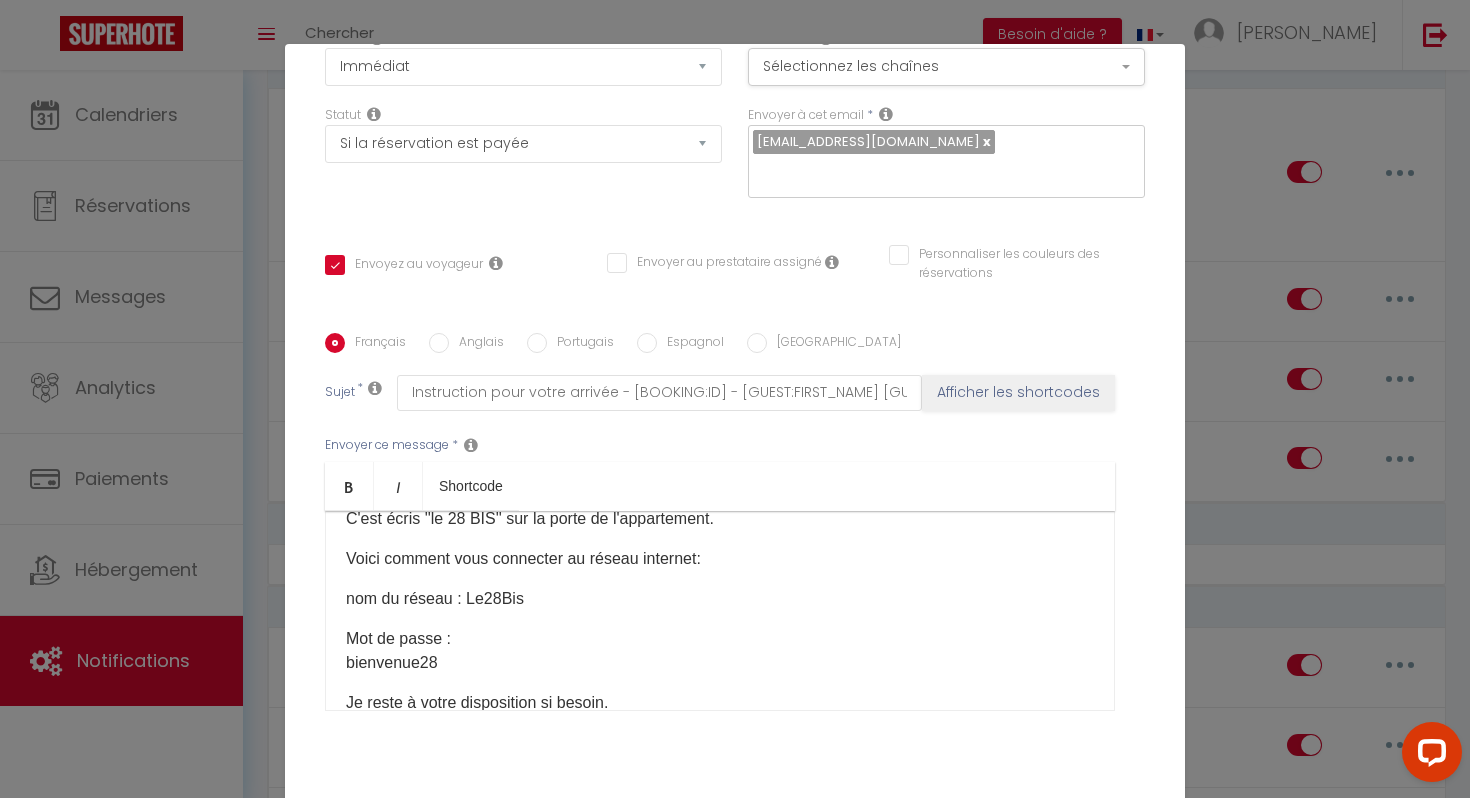 click on "nom du réseau : Le28Bis" at bounding box center [720, 599] 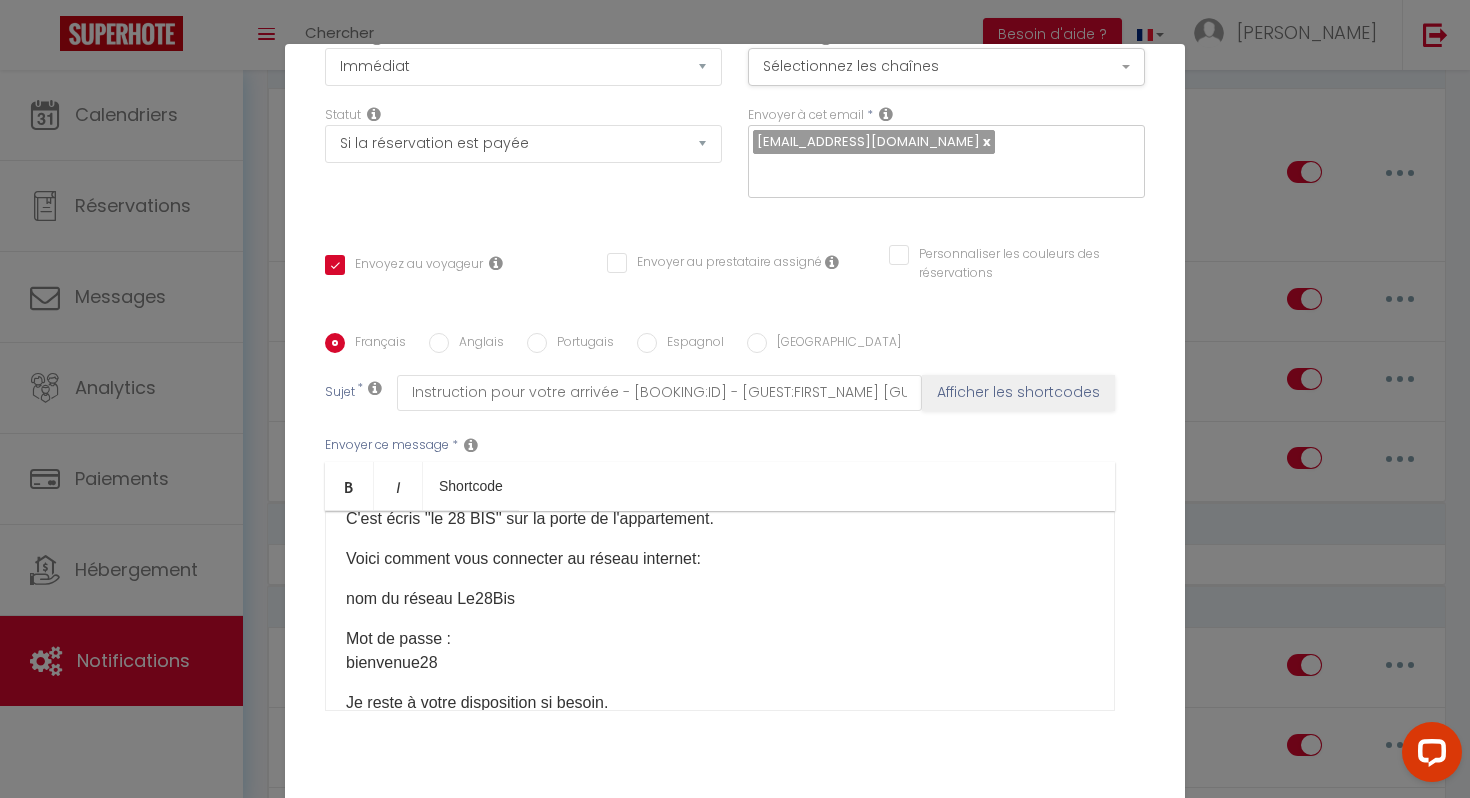 click on "nom du réseau Le28Bis" at bounding box center (720, 599) 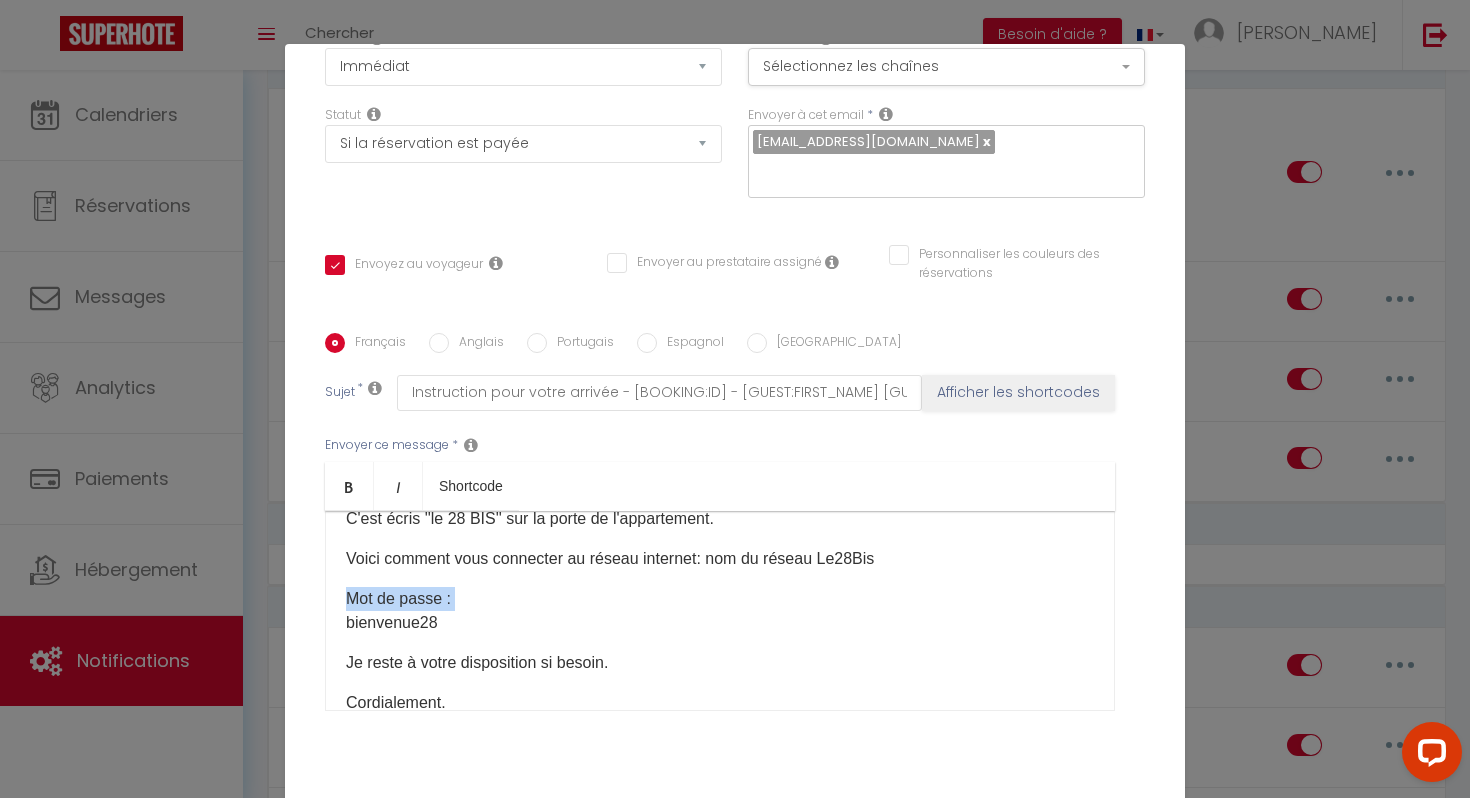 scroll, scrollTop: 267, scrollLeft: 0, axis: vertical 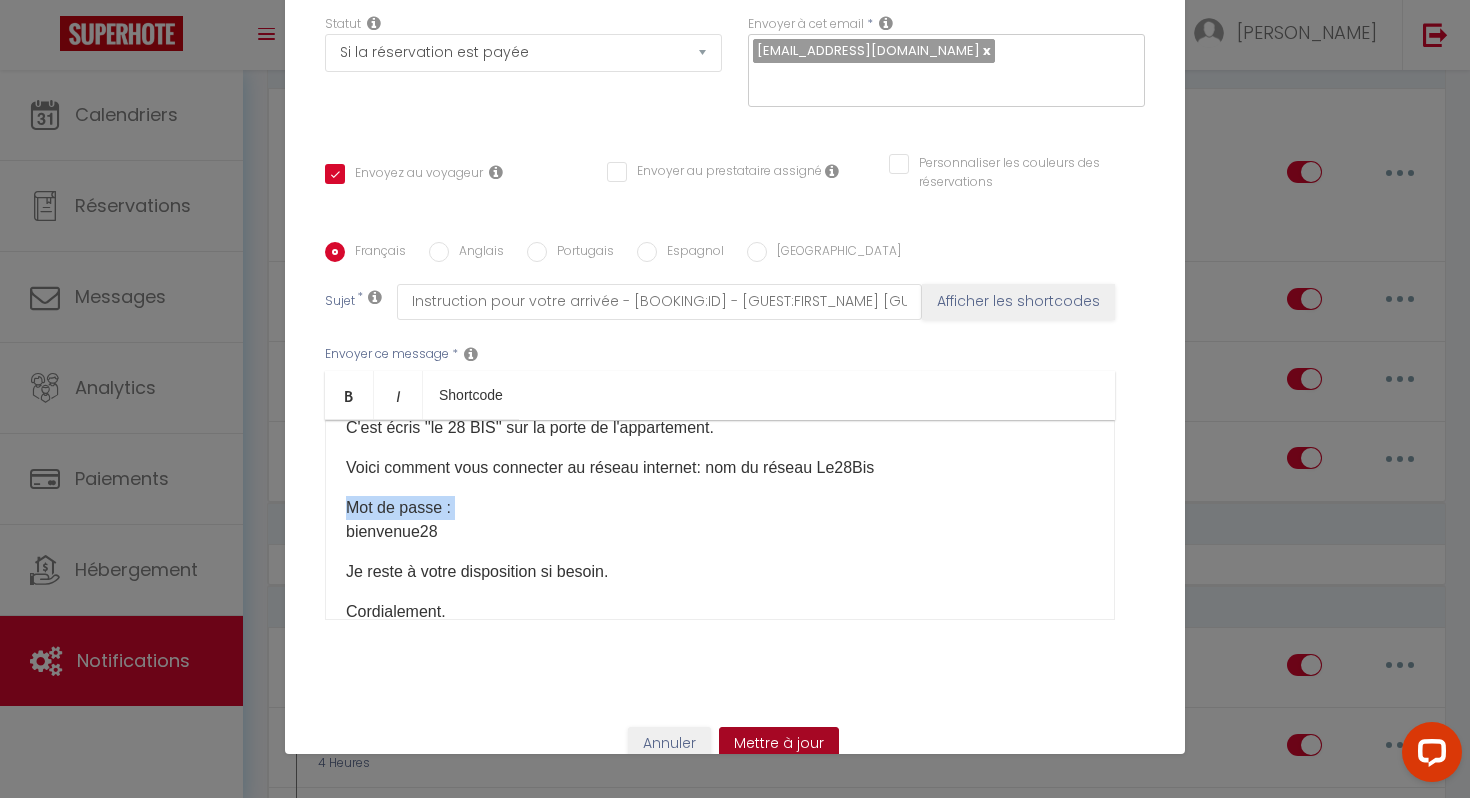 click on "Mettre à jour" at bounding box center [779, 744] 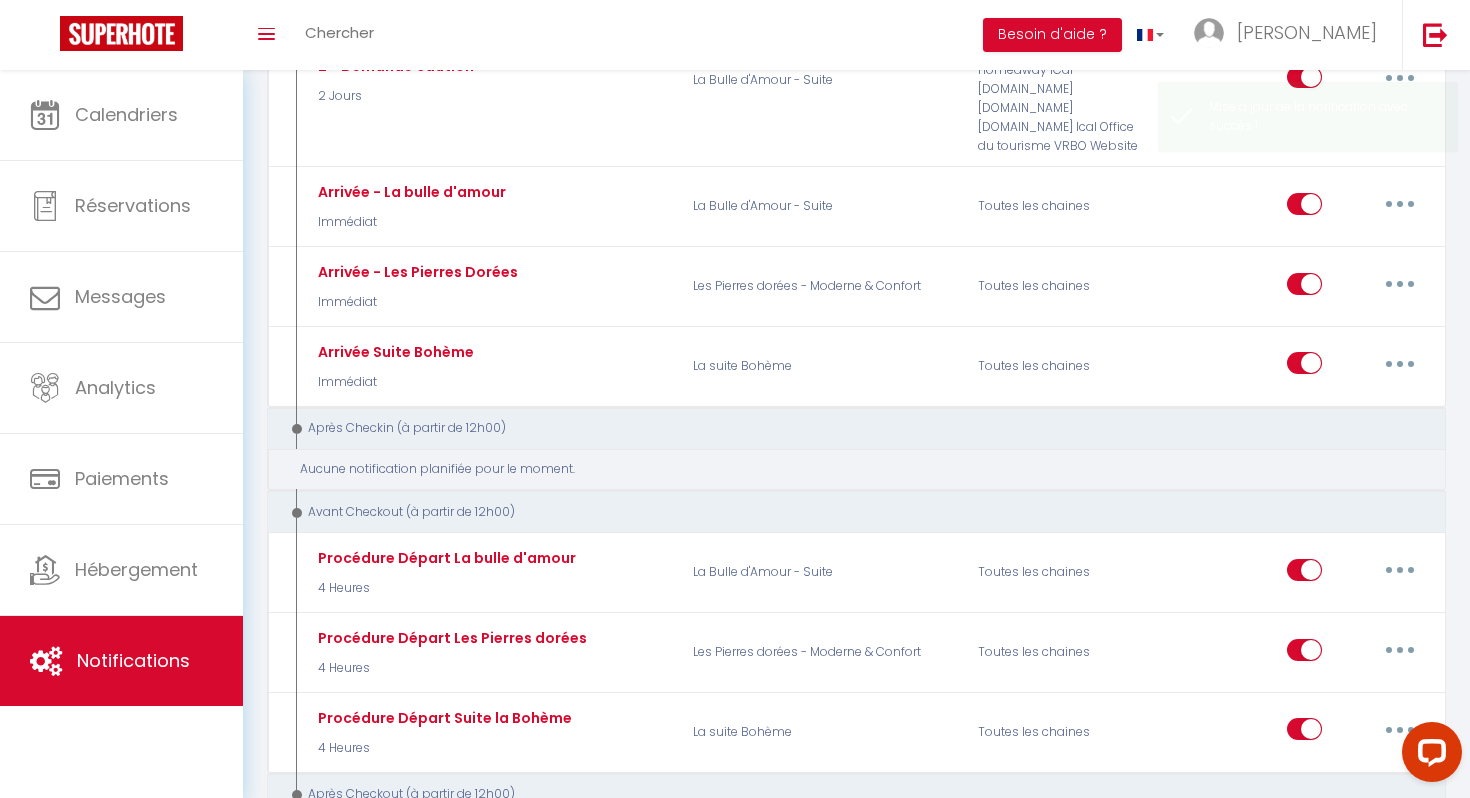scroll, scrollTop: 991, scrollLeft: 0, axis: vertical 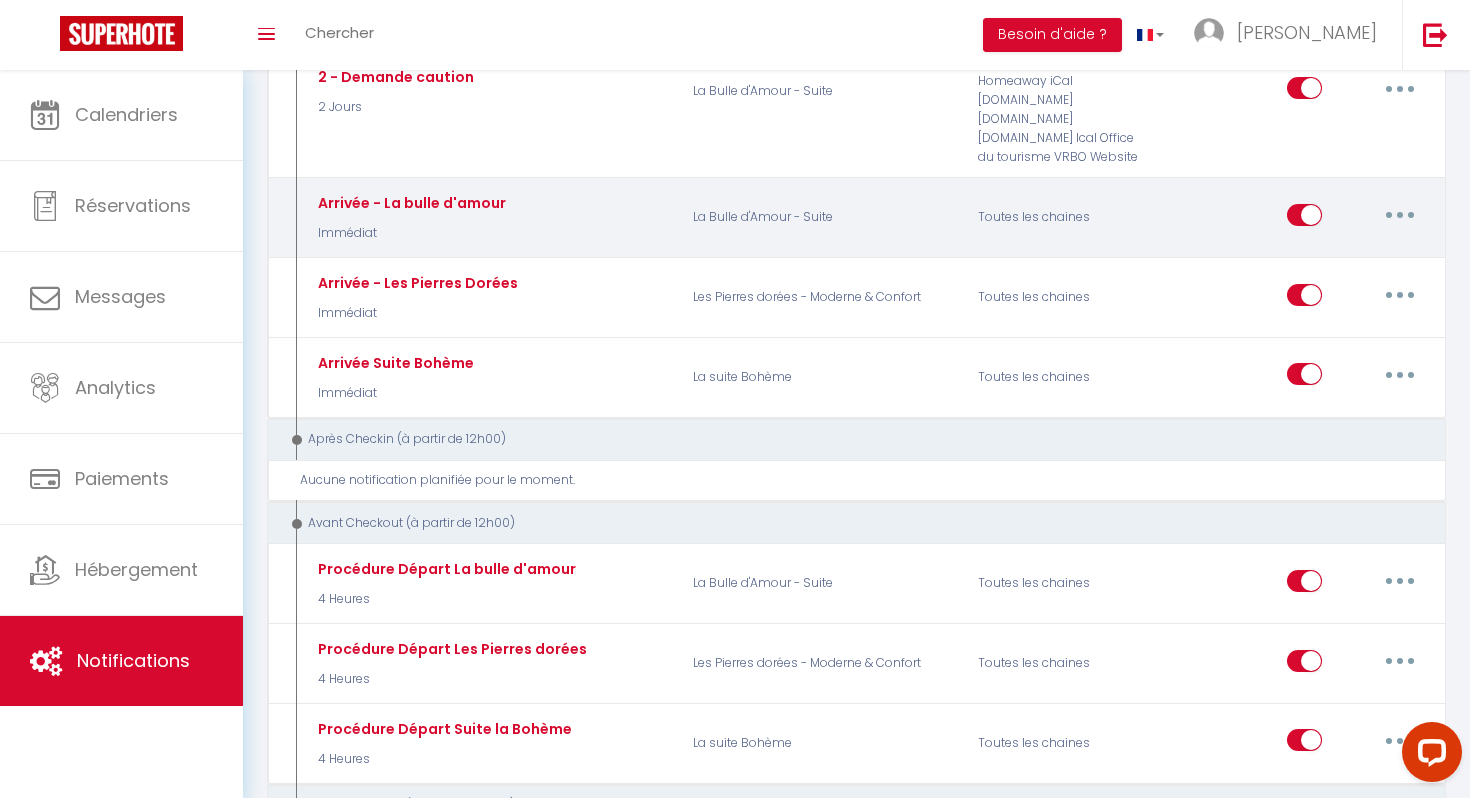 click at bounding box center [1400, 215] 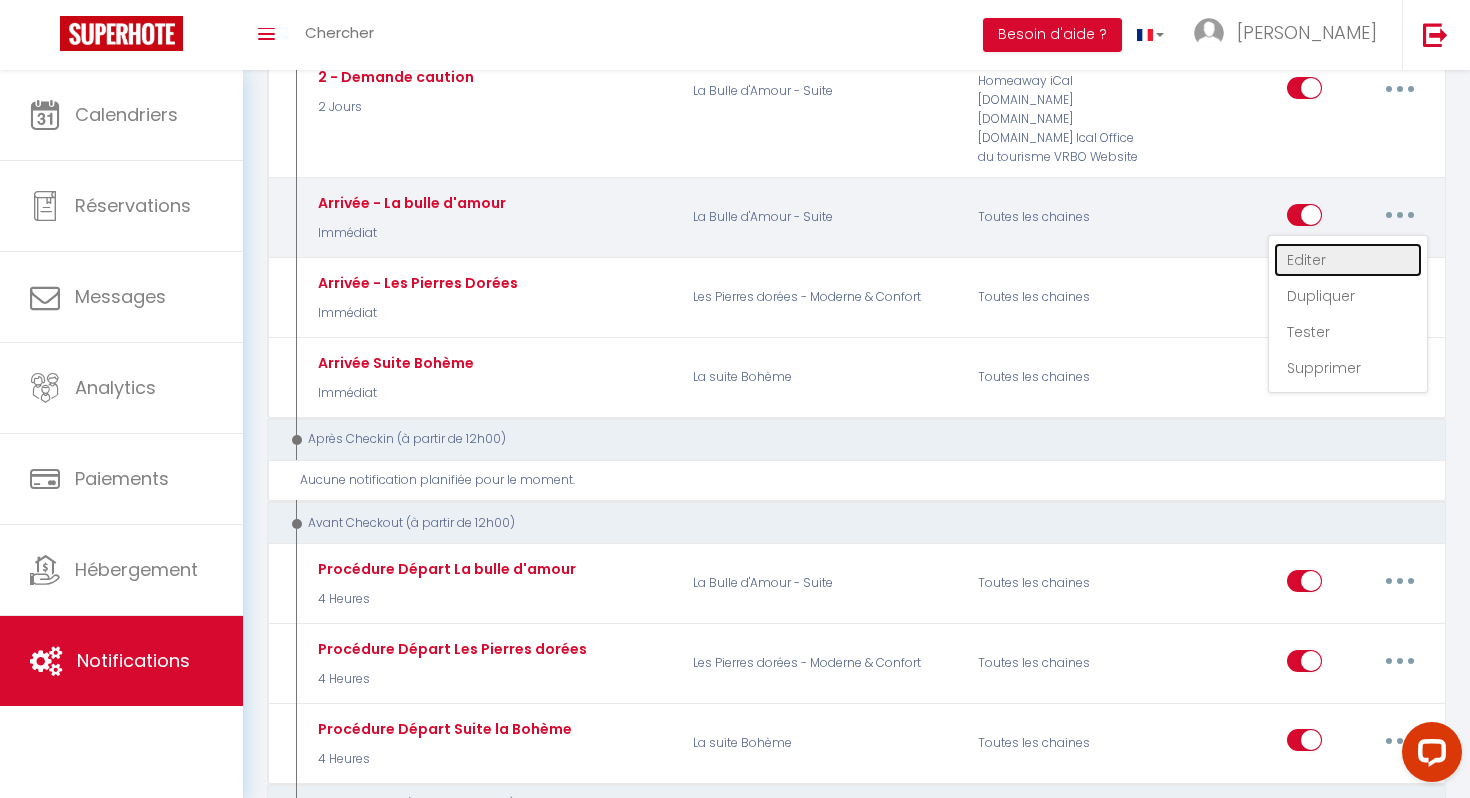 click on "Editer" at bounding box center (1348, 260) 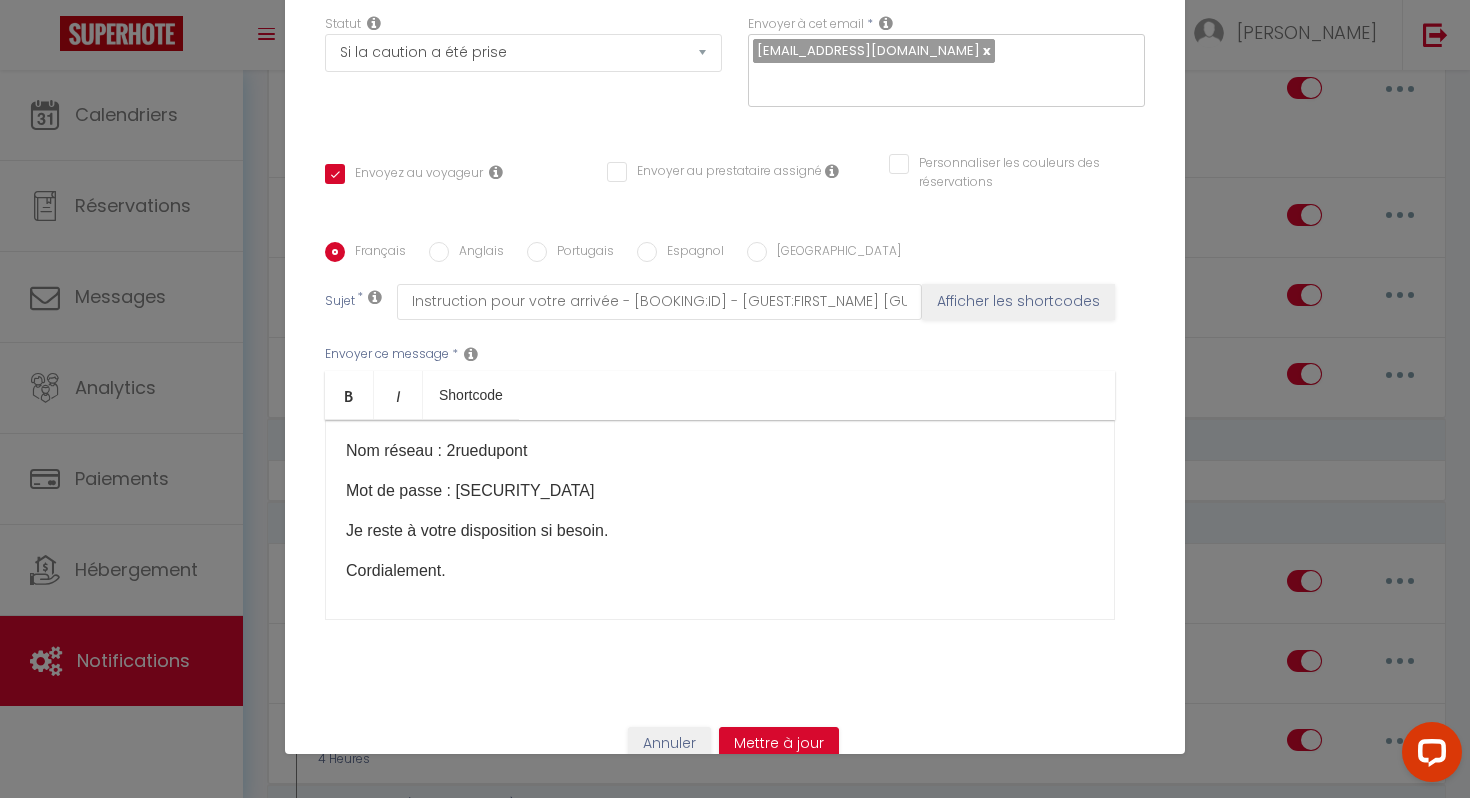 scroll, scrollTop: 695, scrollLeft: 0, axis: vertical 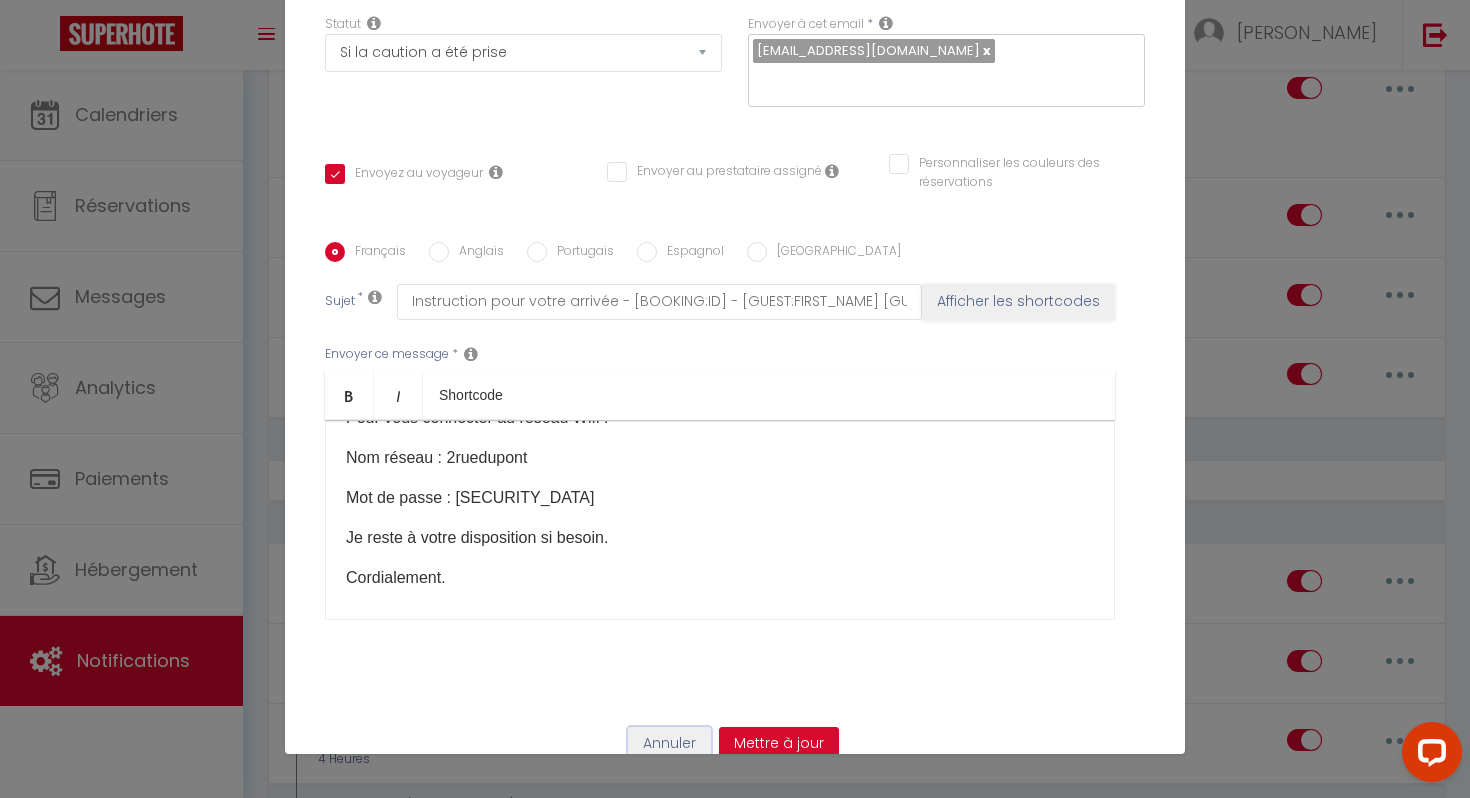click on "Annuler" at bounding box center [669, 744] 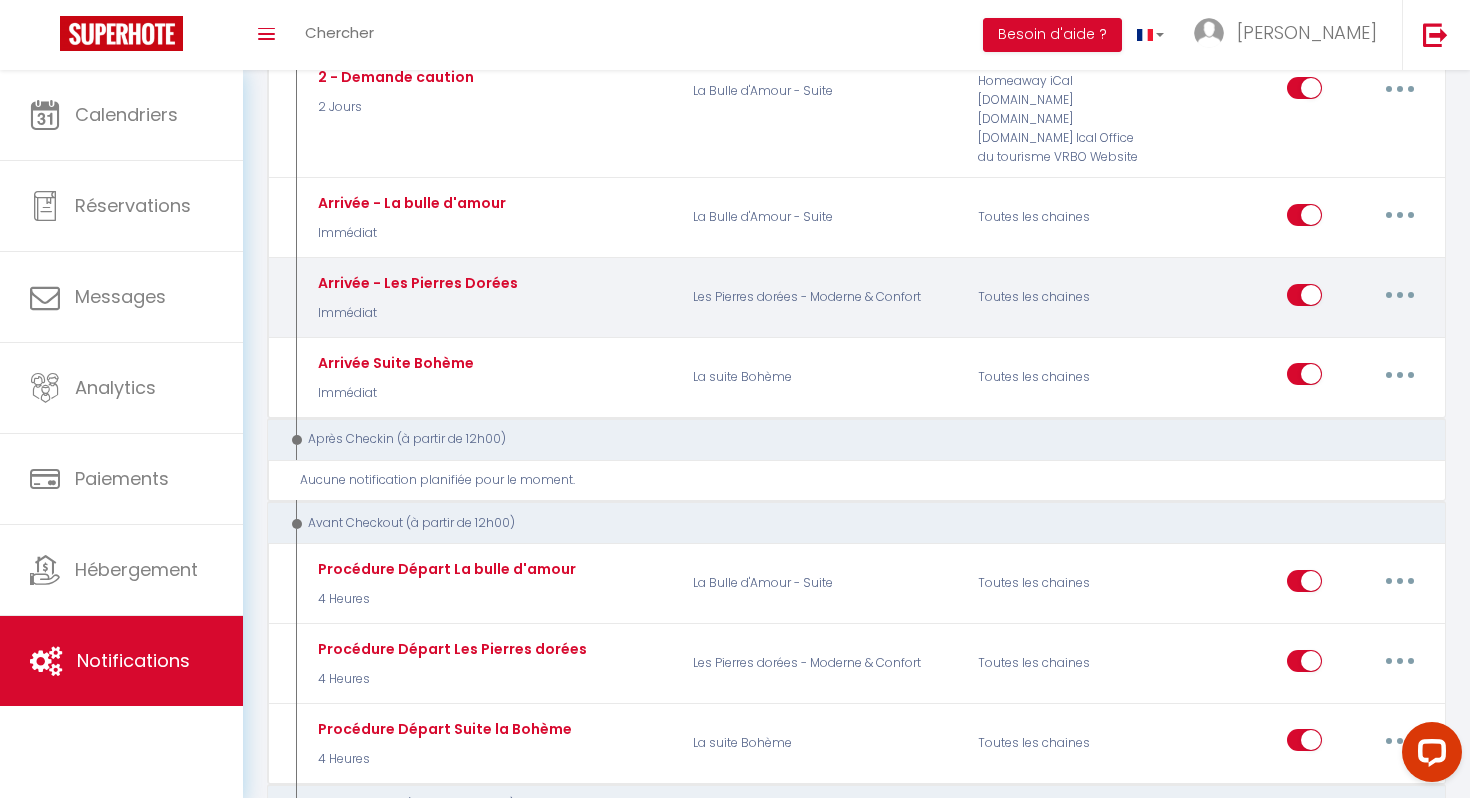 click at bounding box center (1400, 295) 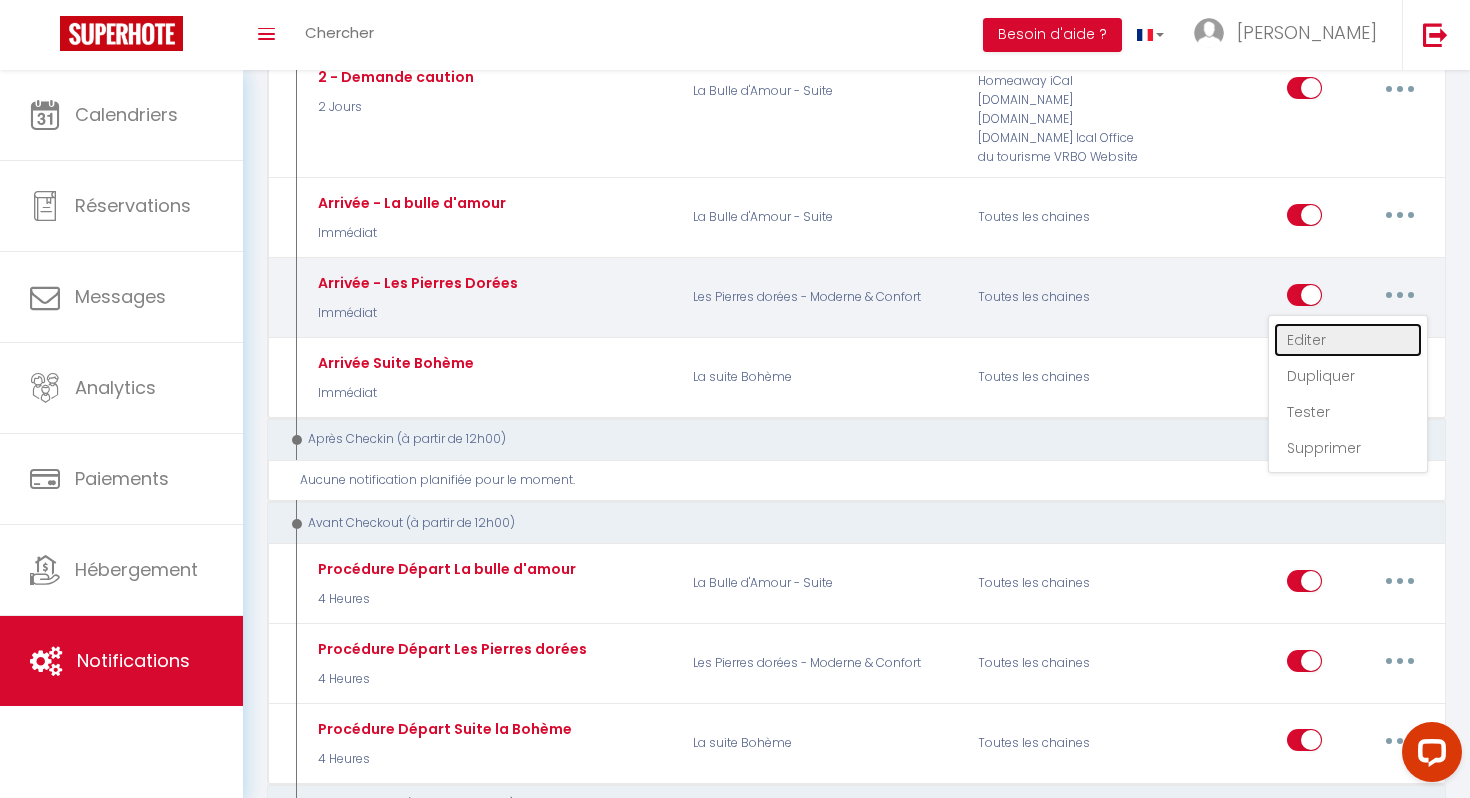 click on "Editer" at bounding box center (1348, 340) 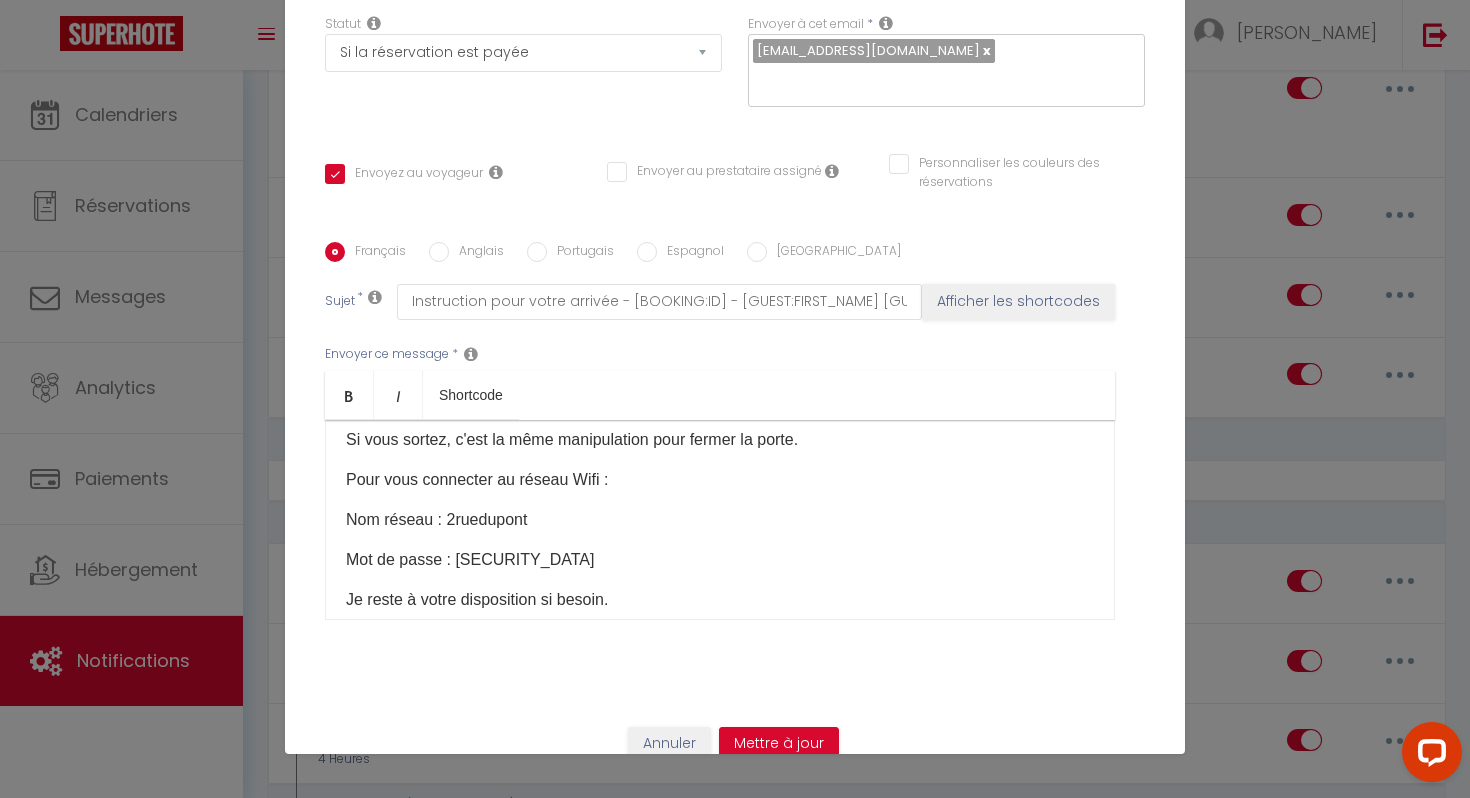 scroll, scrollTop: 467, scrollLeft: 0, axis: vertical 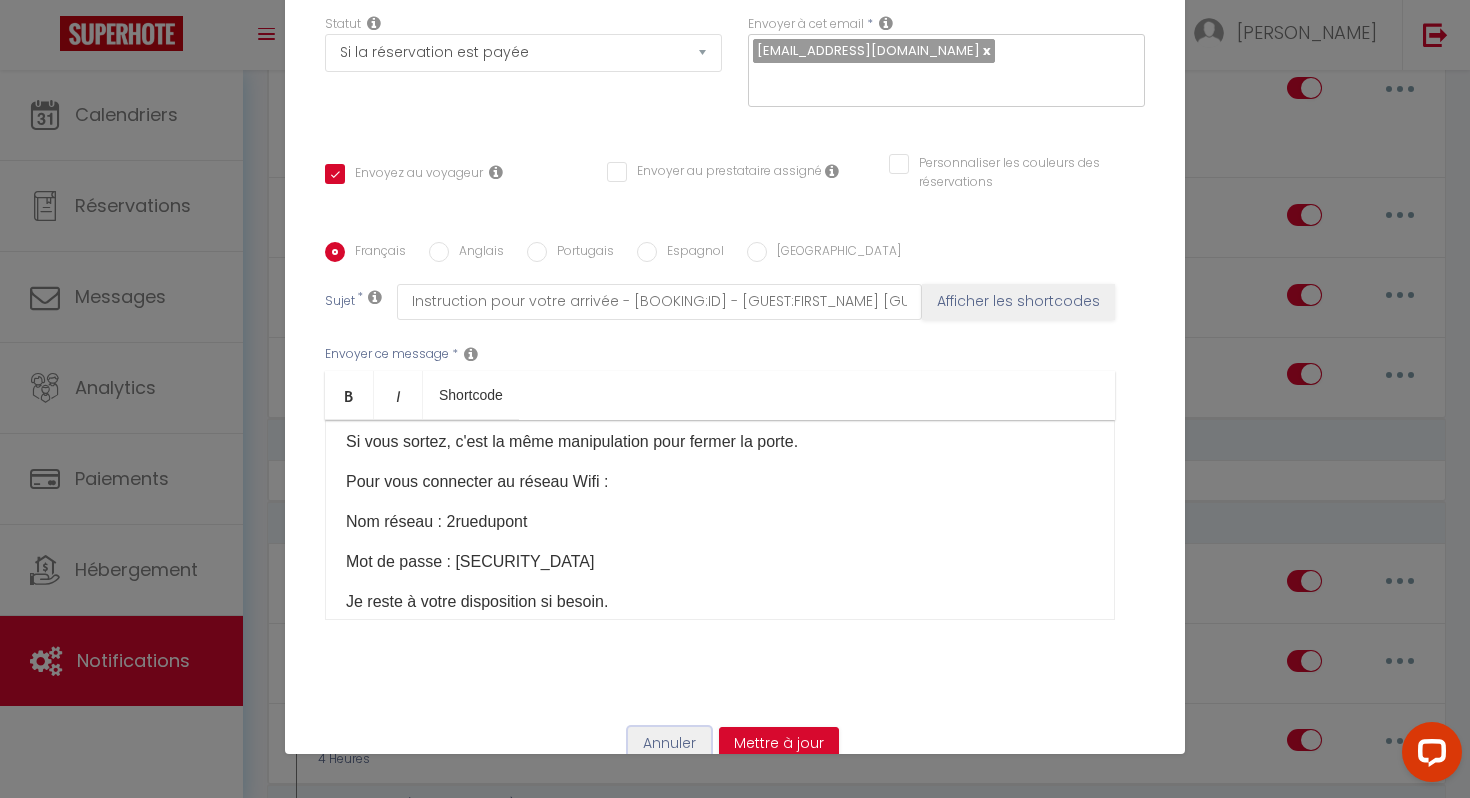 click on "Annuler" at bounding box center (669, 744) 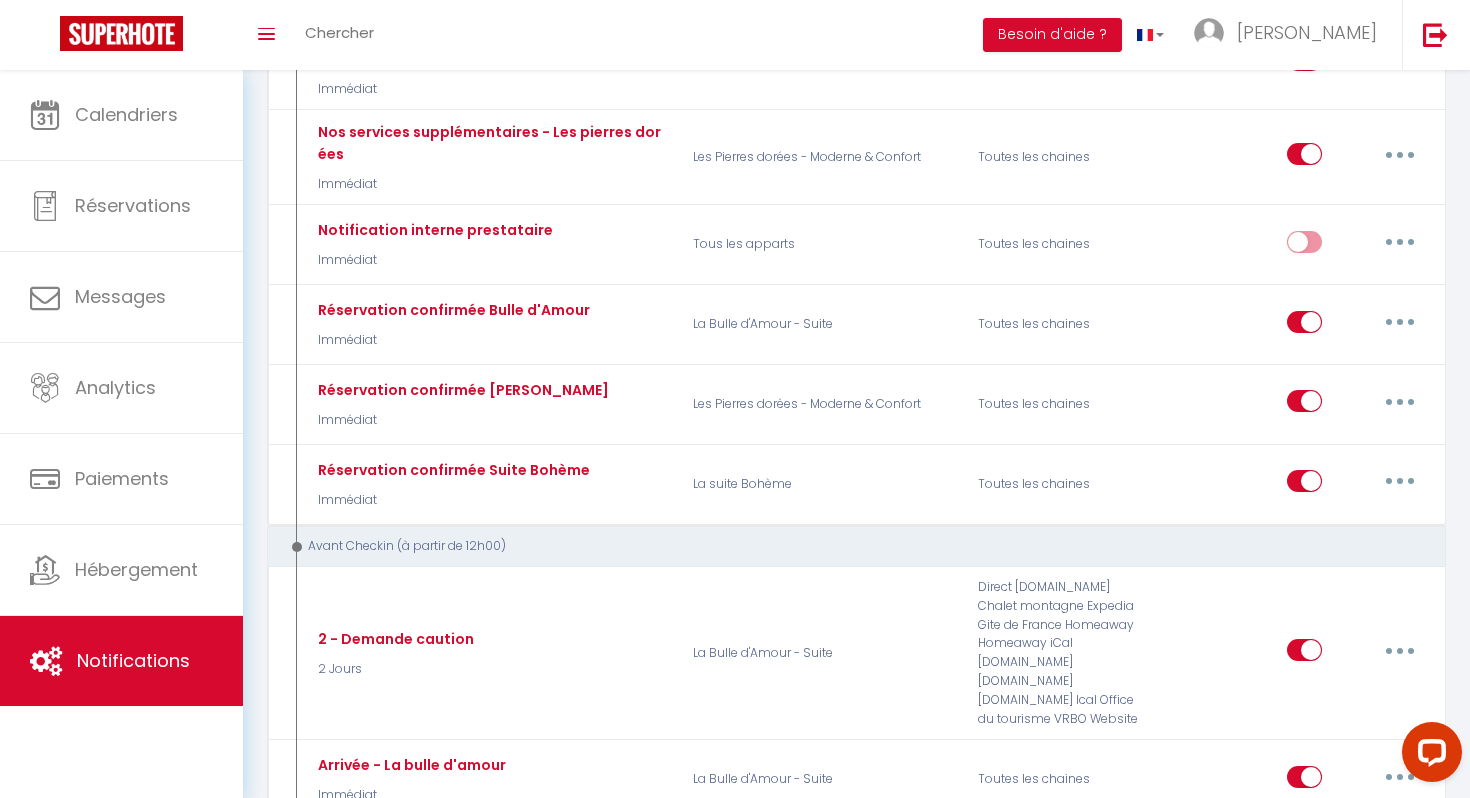 scroll, scrollTop: 0, scrollLeft: 0, axis: both 